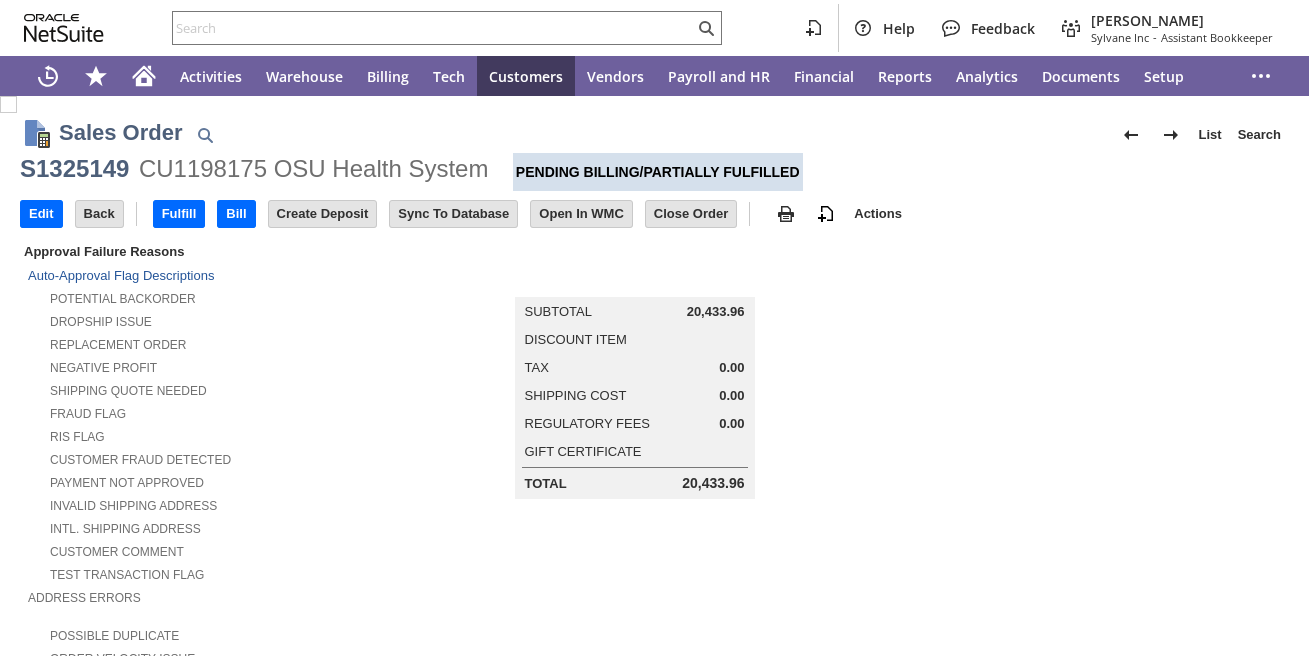 scroll, scrollTop: 0, scrollLeft: 0, axis: both 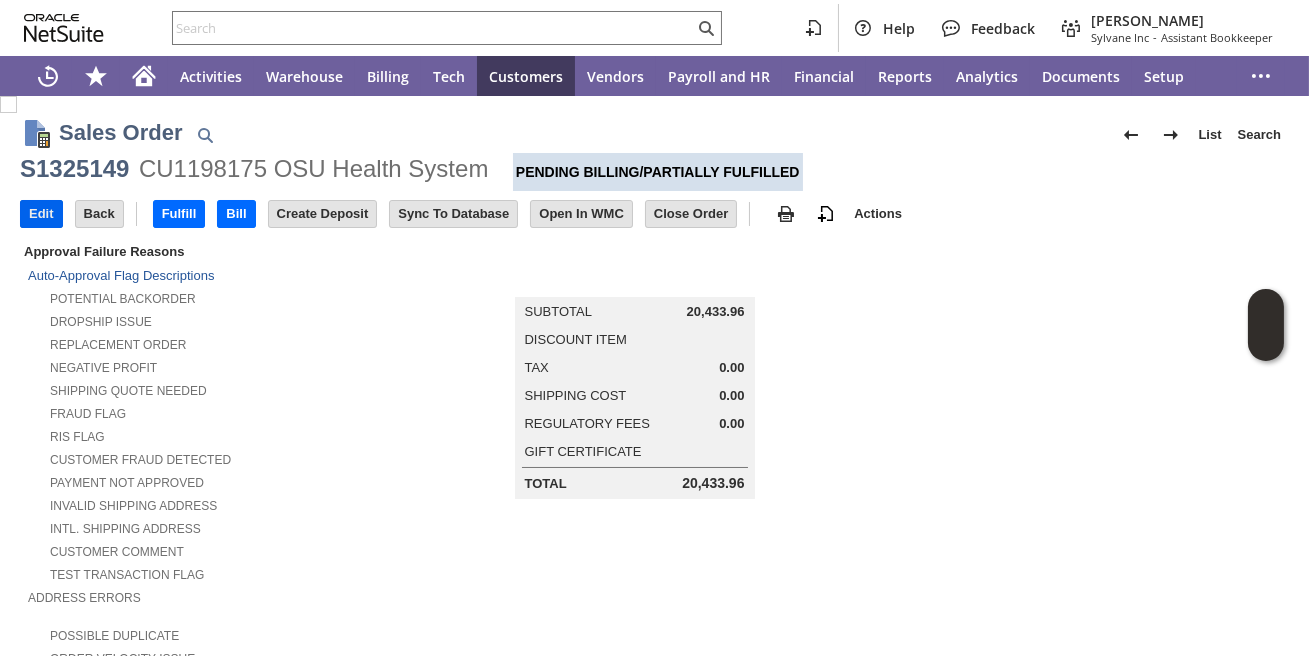 click on "Edit" at bounding box center [41, 214] 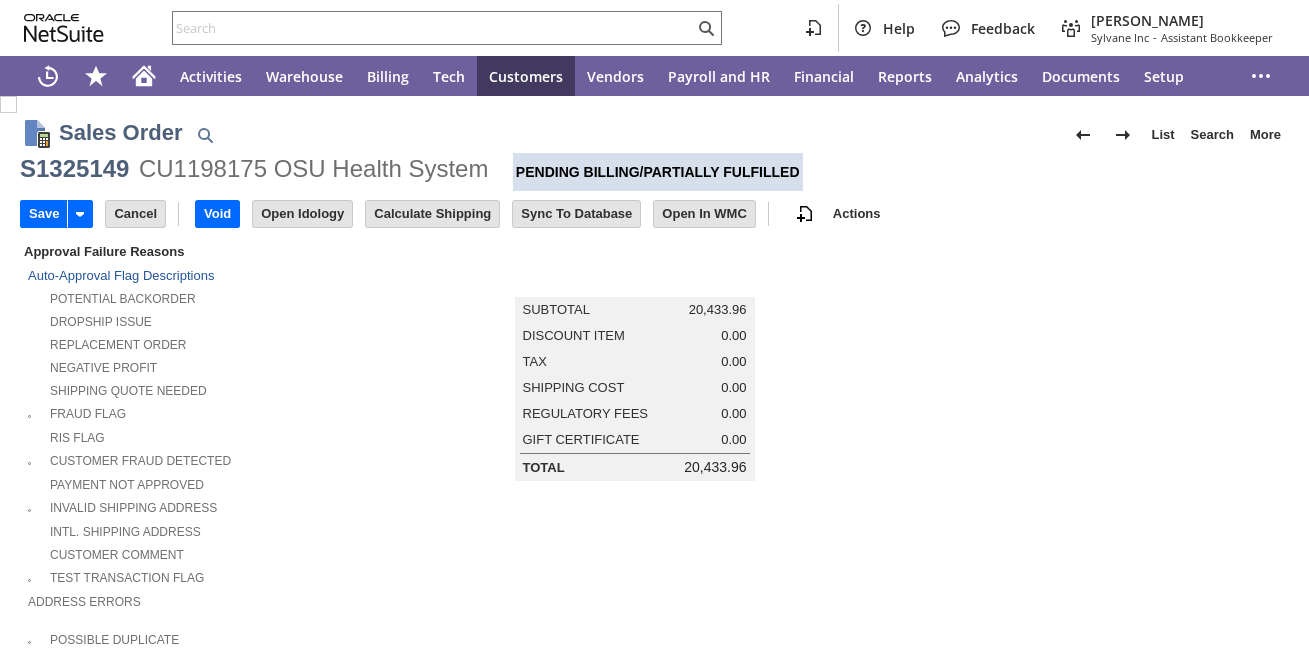click on "Sales Order
List
Search
More
Add To Shortcuts
S1325149
CU1198175 OSU Health System
Pending Billing/Partially Fulfilled
Go
Save
Save
Save & New
Save & Print
Cancel" at bounding box center [654, 1204] 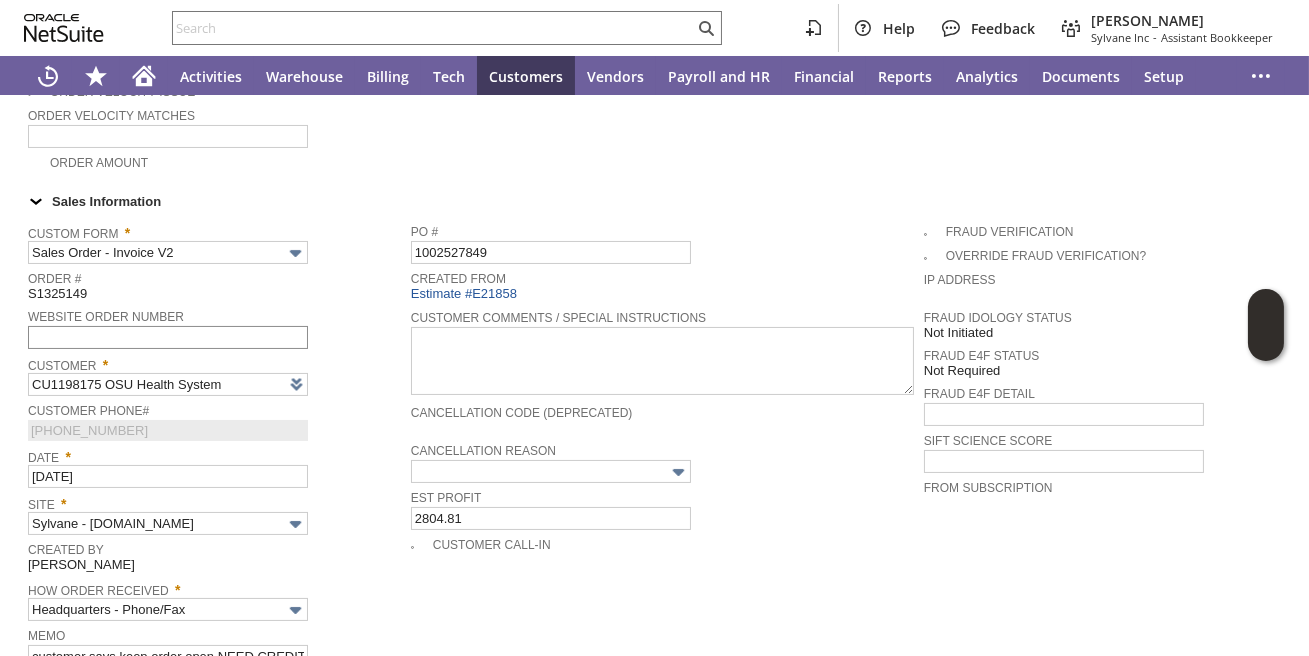 type on "Intelligent Recommendations ⁰" 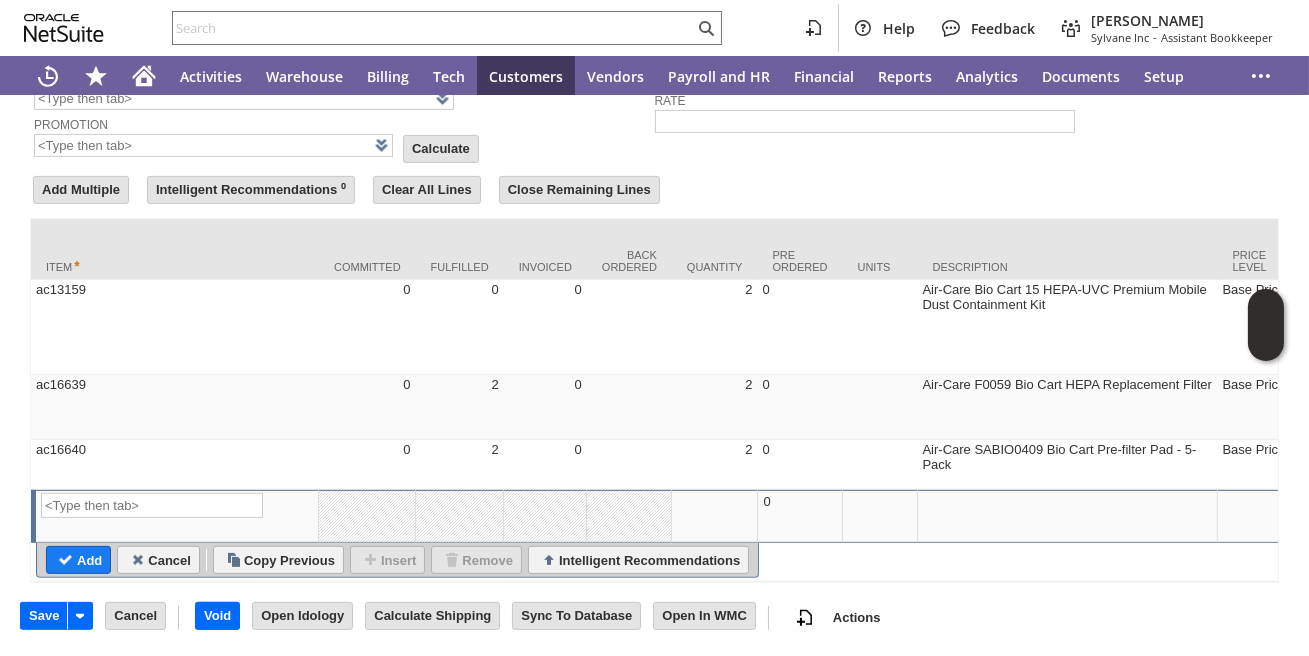 scroll, scrollTop: 1509, scrollLeft: 0, axis: vertical 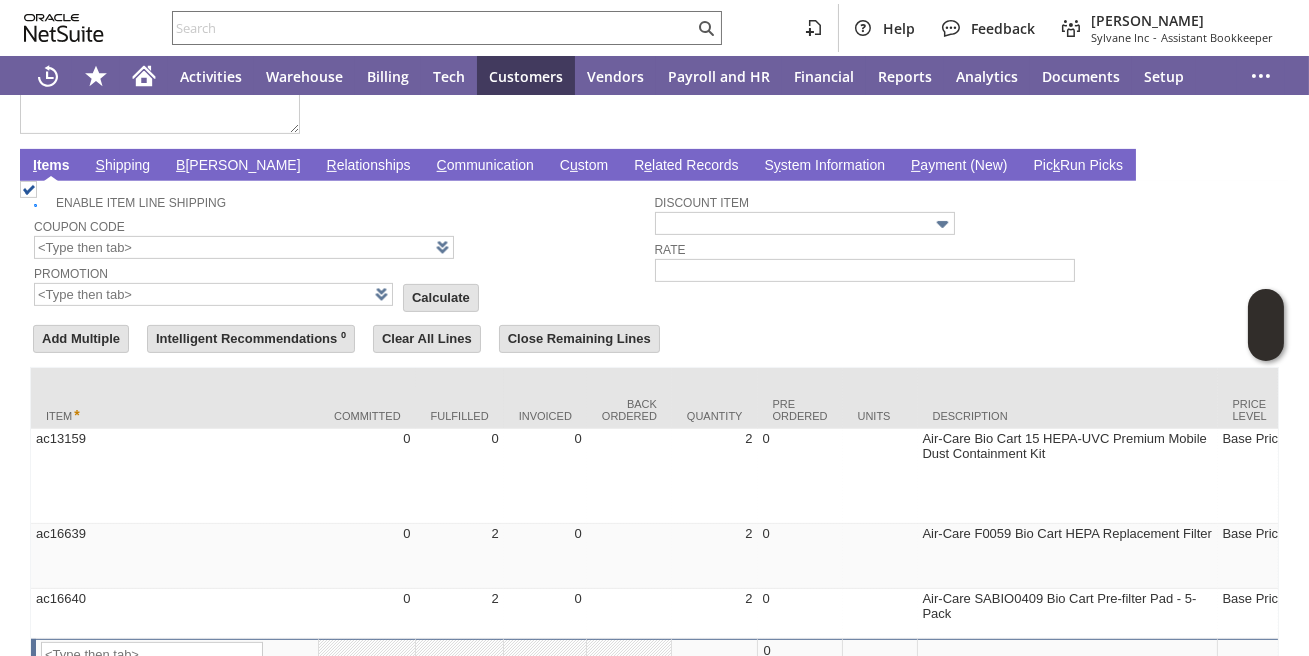 click on "S hipping" at bounding box center (123, 166) 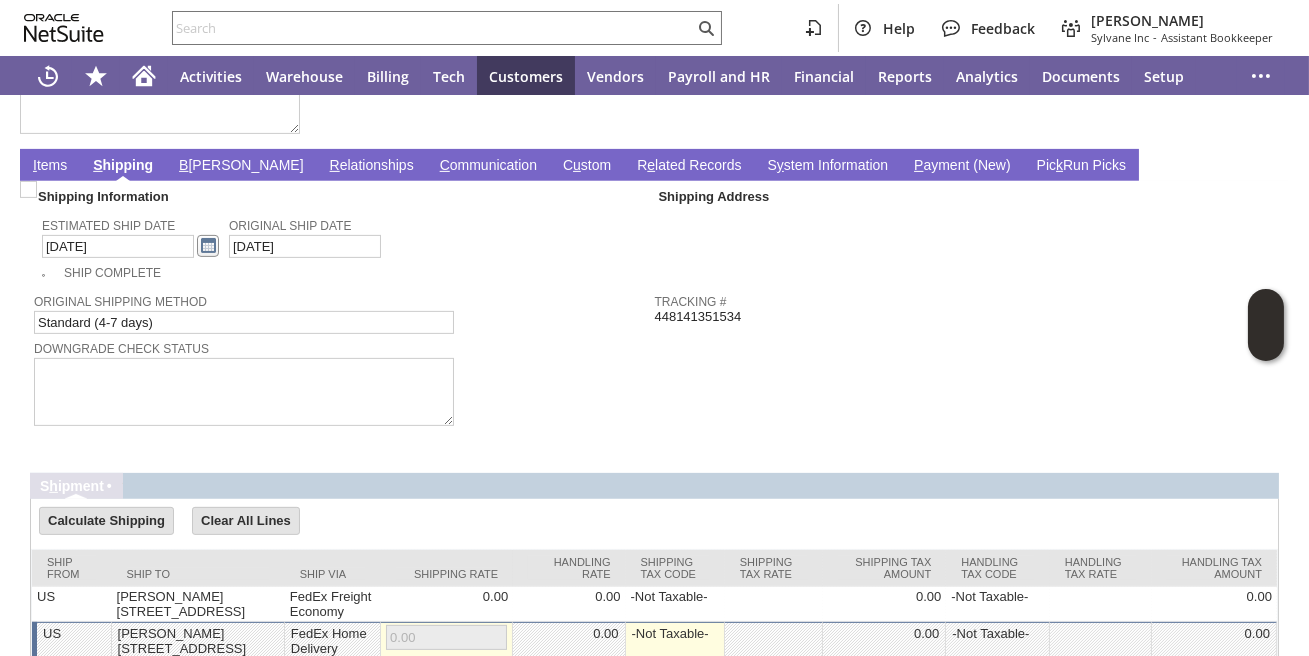 click at bounding box center (208, 246) 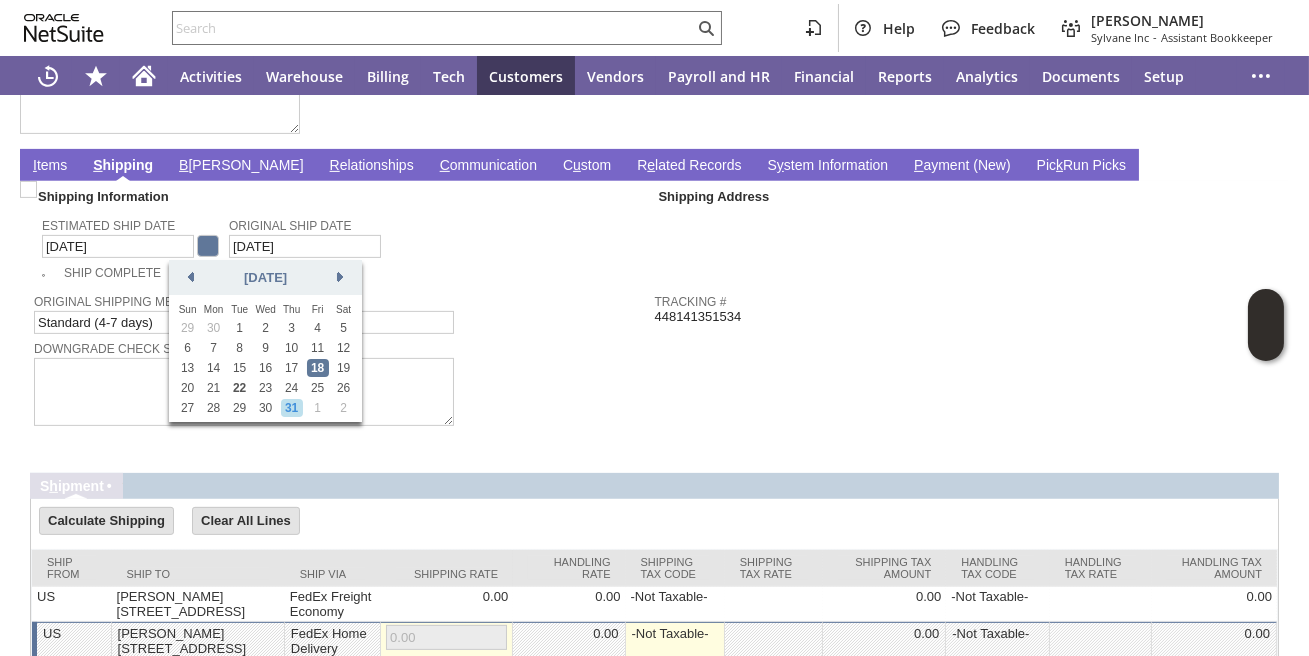 click on "31" at bounding box center (292, 408) 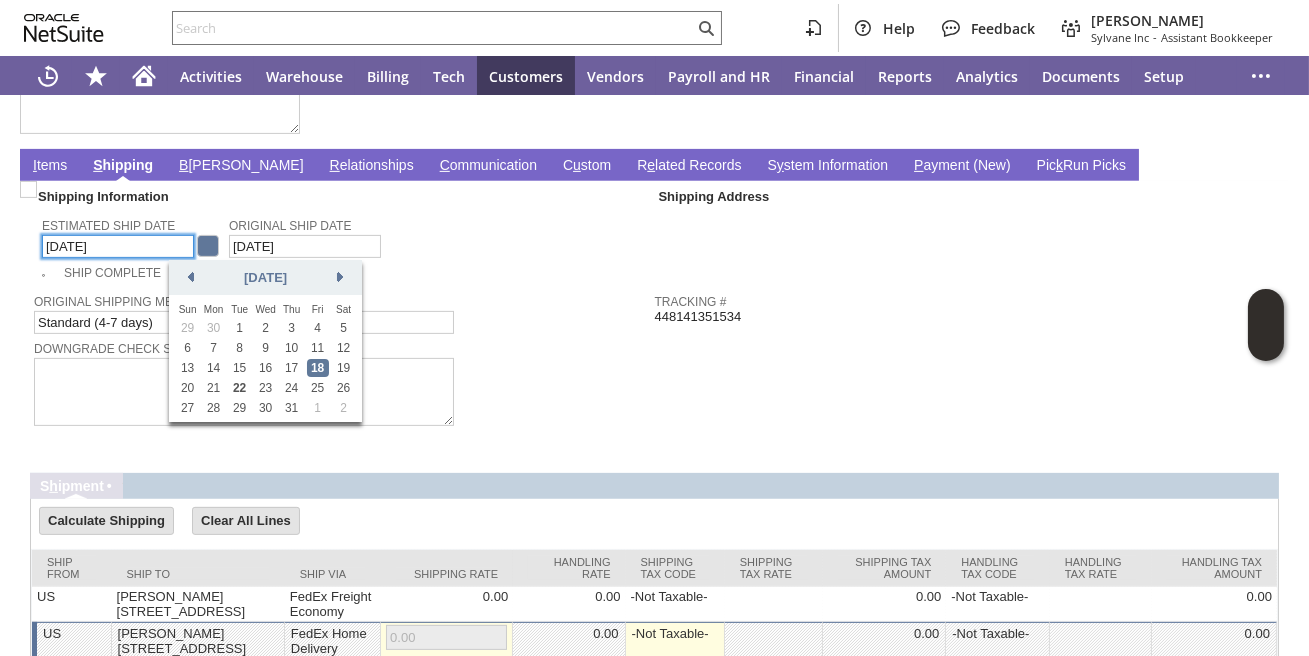 type on "7/31/2025" 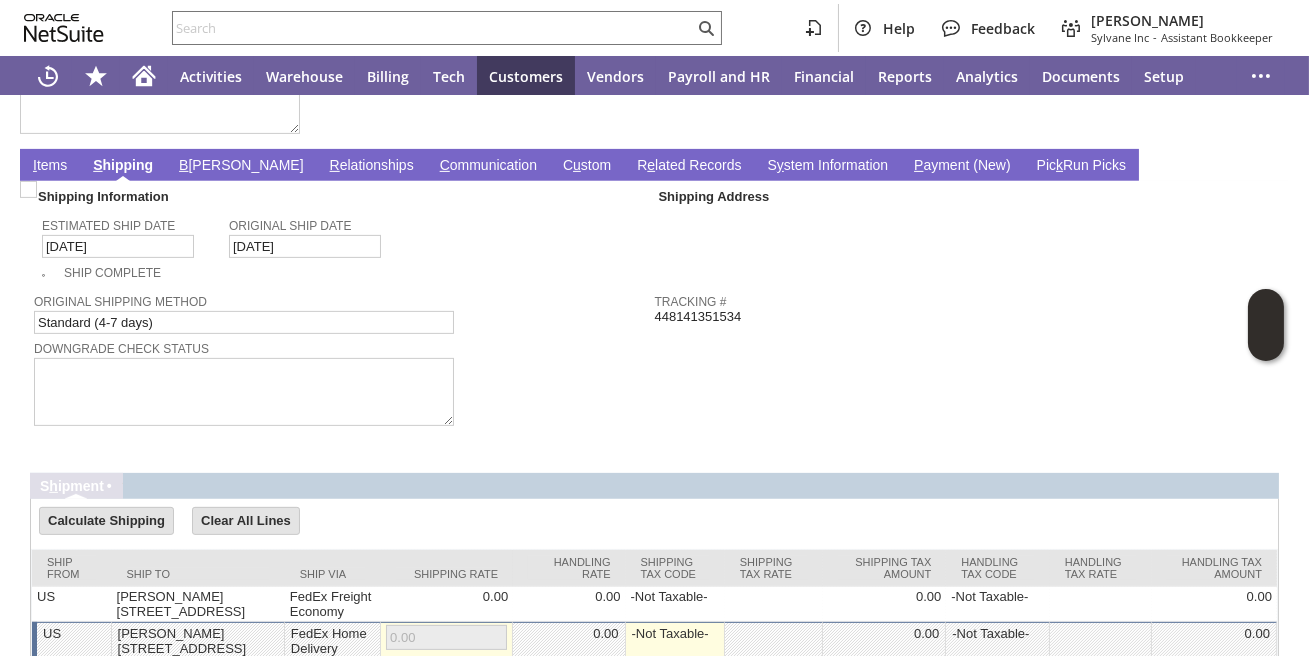 click on "I tems" at bounding box center (50, 166) 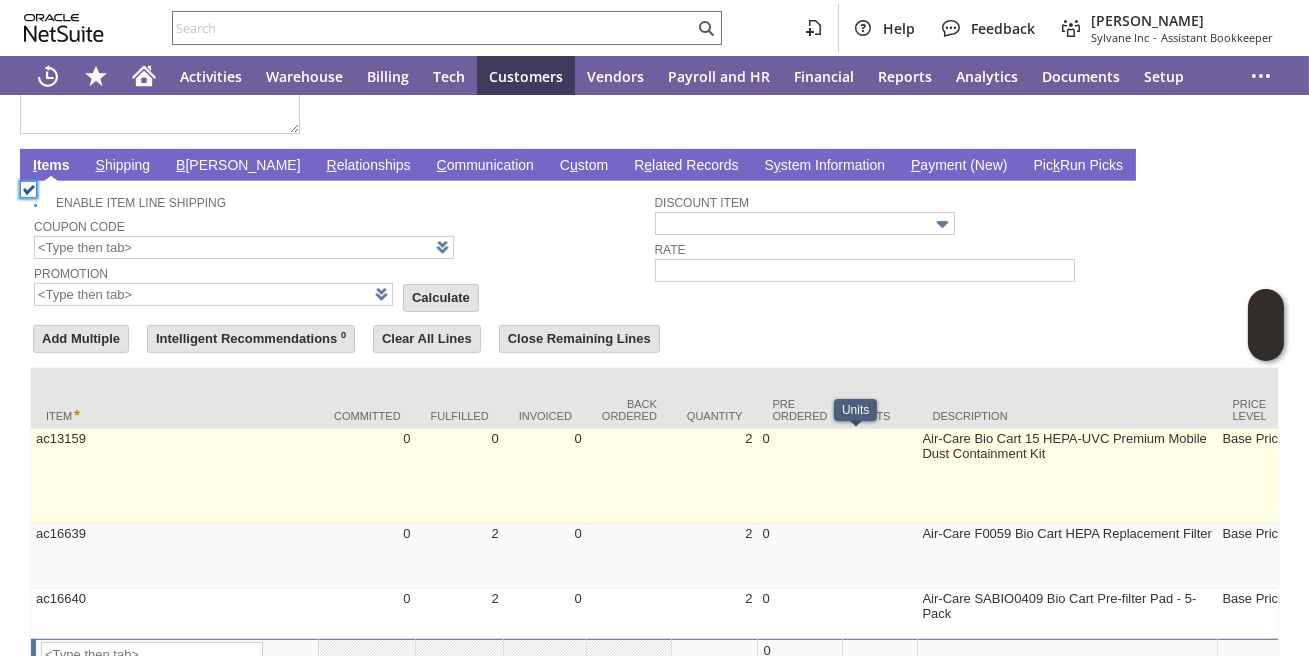 scroll, scrollTop: 0, scrollLeft: 124, axis: horizontal 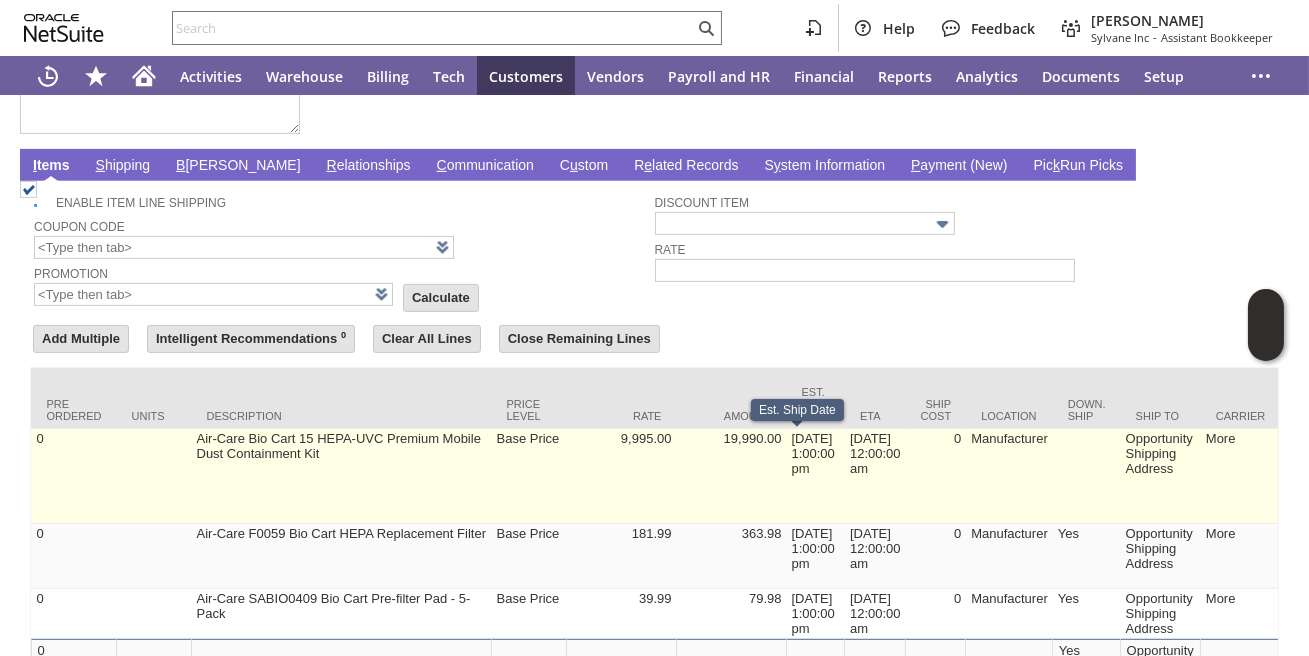 click on "7/18/2025 1:00:00 pm" at bounding box center [816, 476] 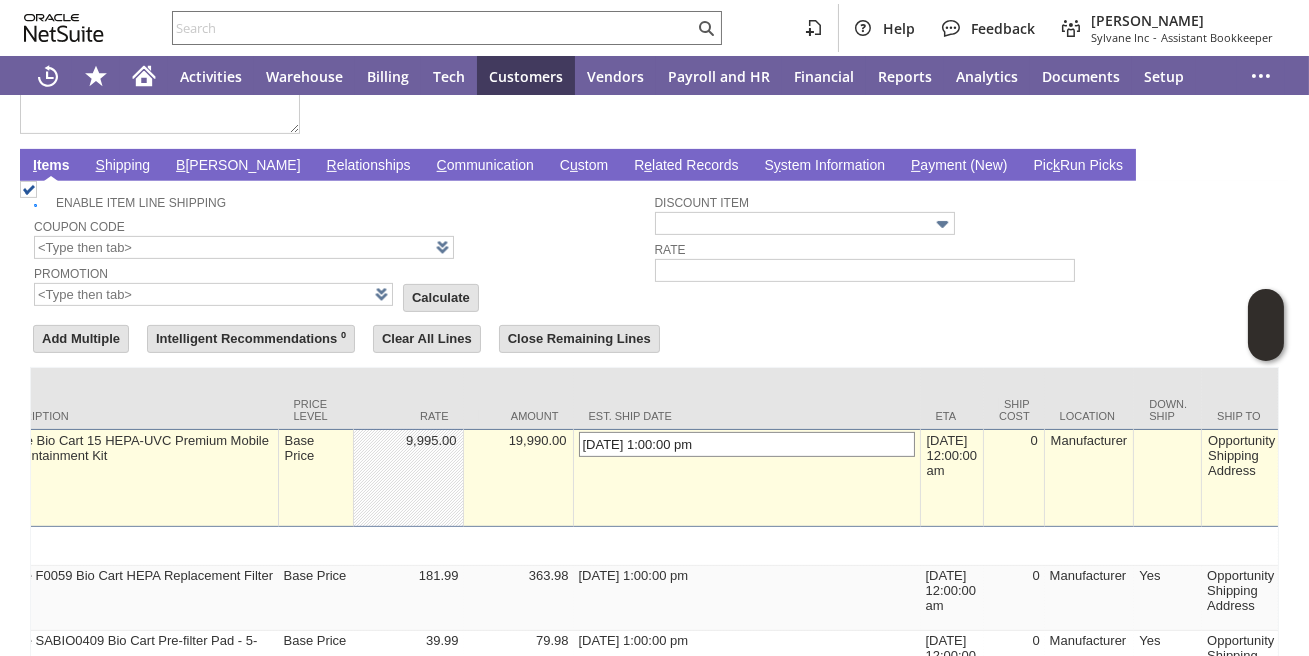 click on "7/18/2025 1:00:00 pm" at bounding box center (747, 444) 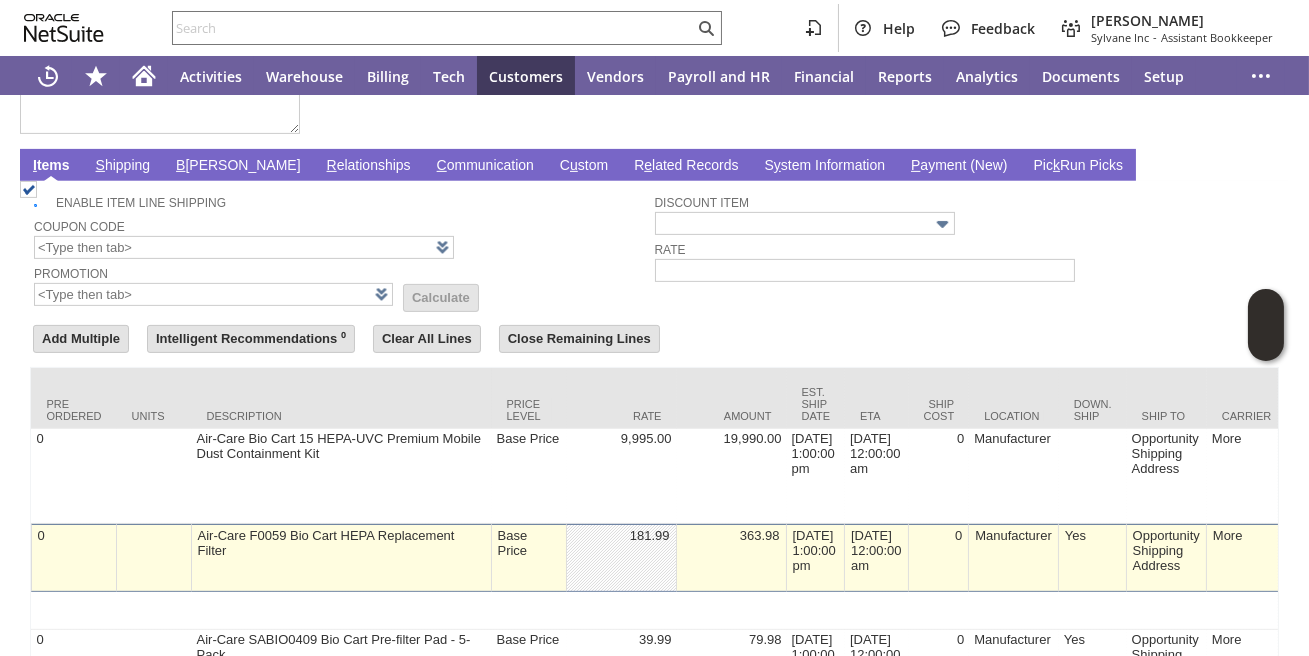 scroll, scrollTop: 0, scrollLeft: 0, axis: both 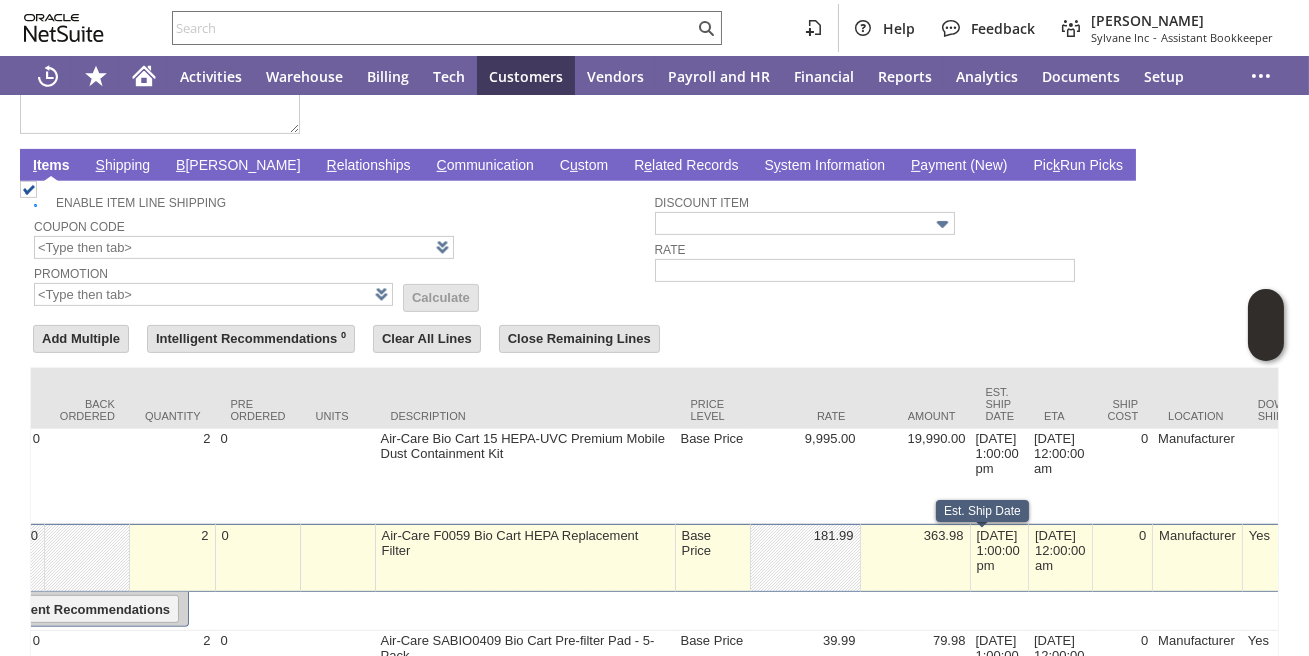 click on "7/18/2025 1:00:00 pm" at bounding box center [1000, 558] 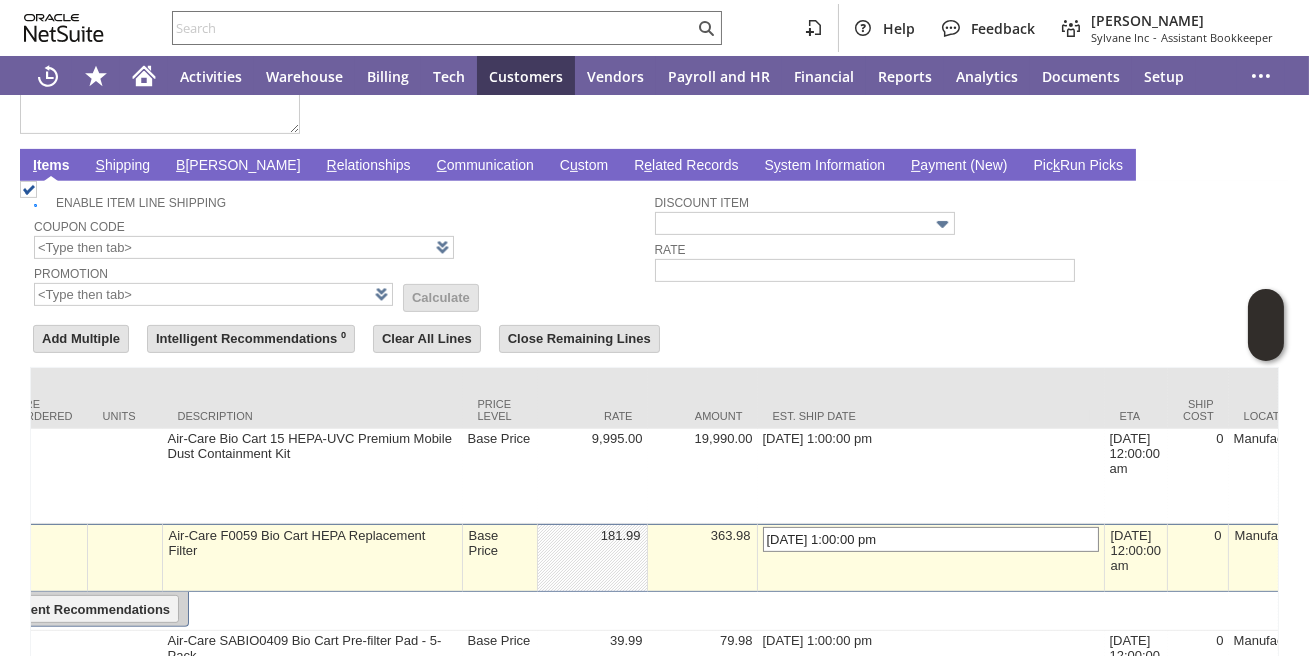 click on "7/18/2025 1:00:00 pm" at bounding box center (931, 539) 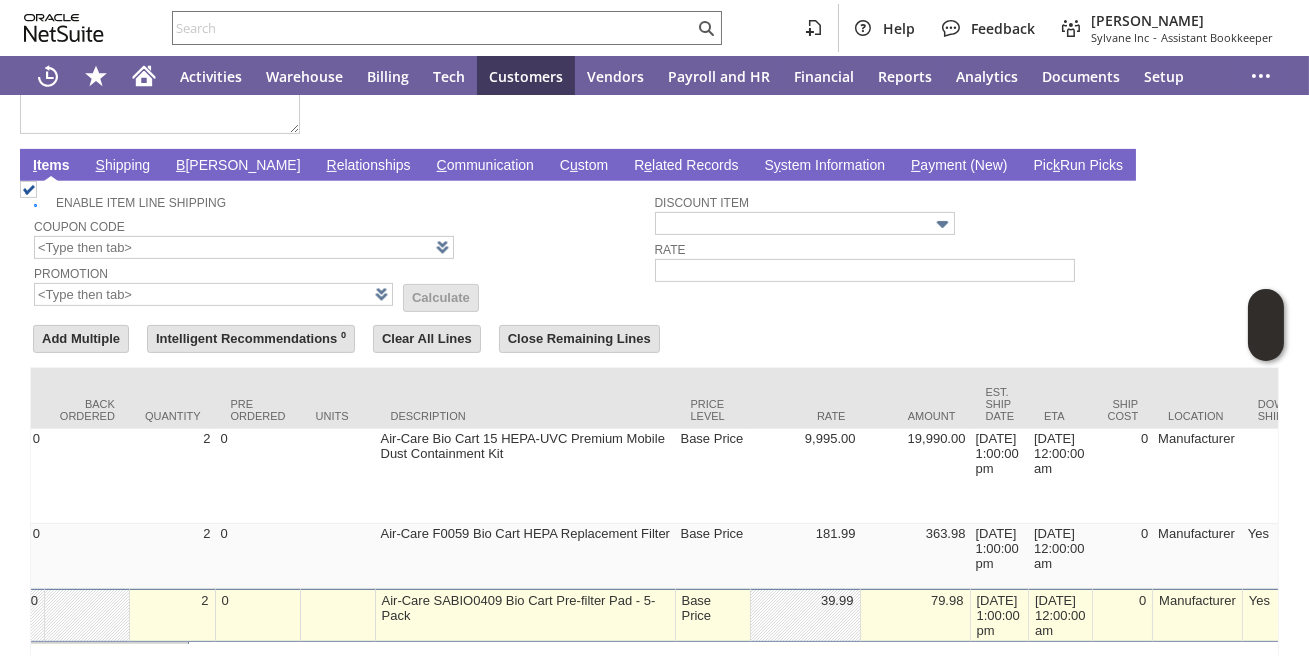 scroll, scrollTop: 0, scrollLeft: 0, axis: both 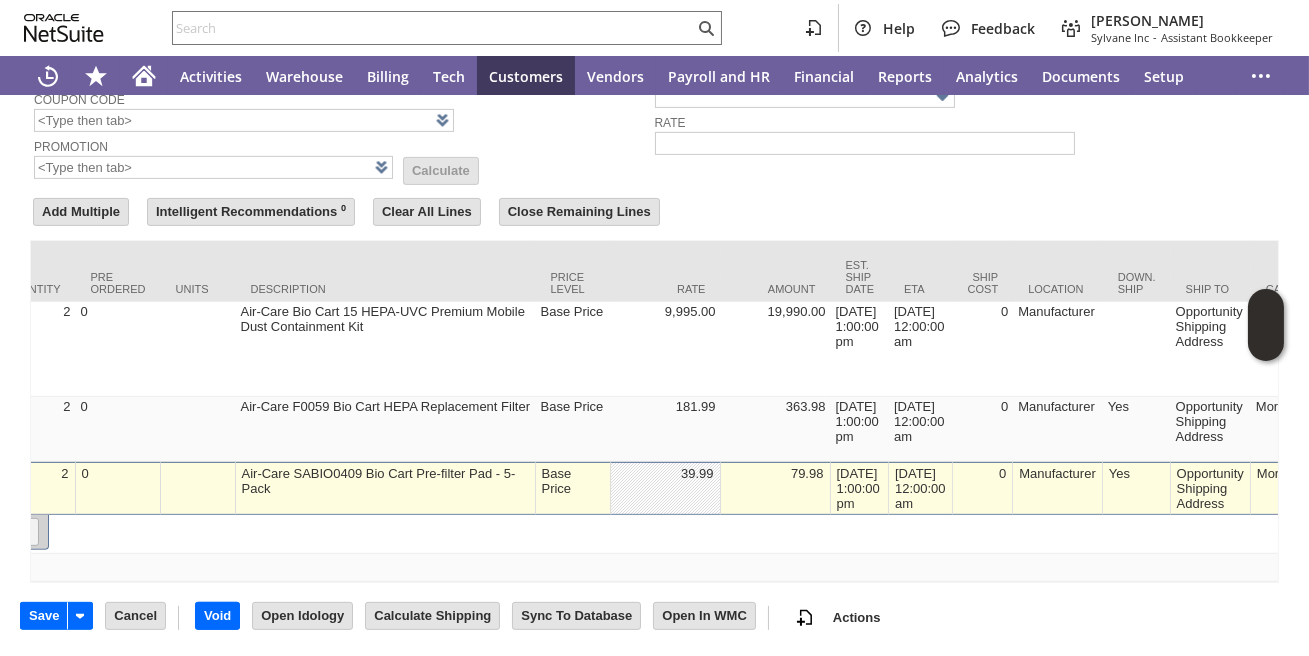click on "7/18/2025 1:00:00 pm" at bounding box center (860, 488) 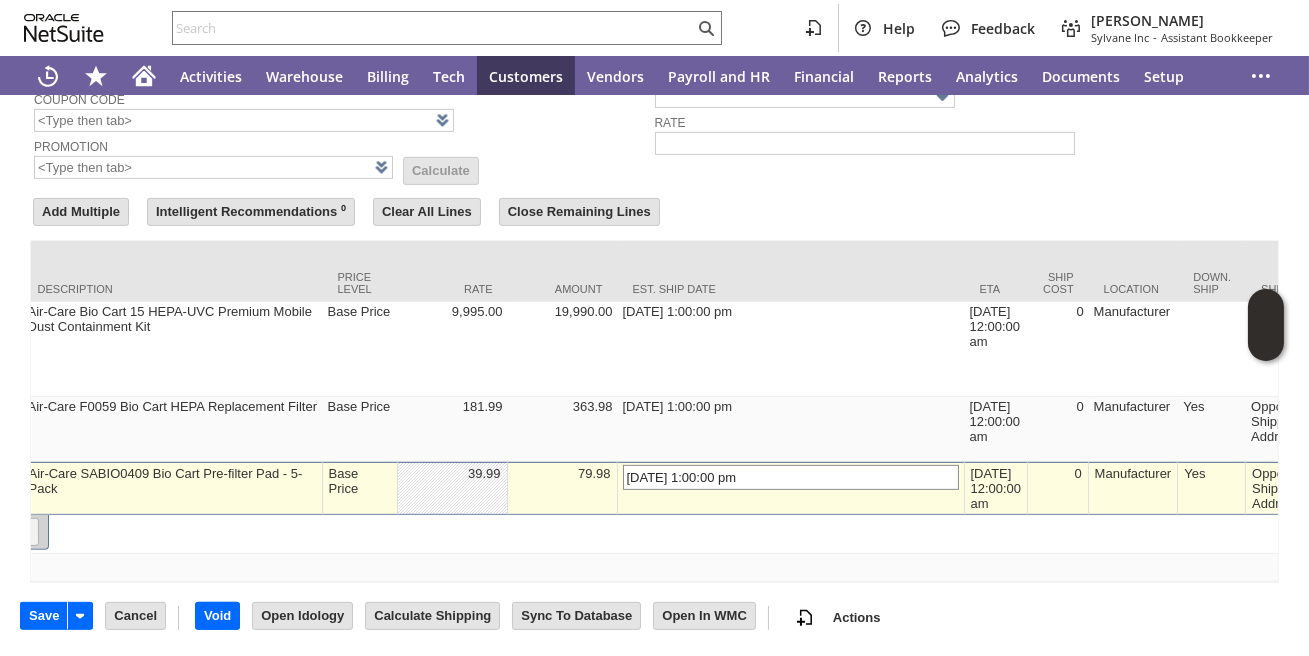 click on "7/18/2025 1:00:00 pm" at bounding box center [791, 477] 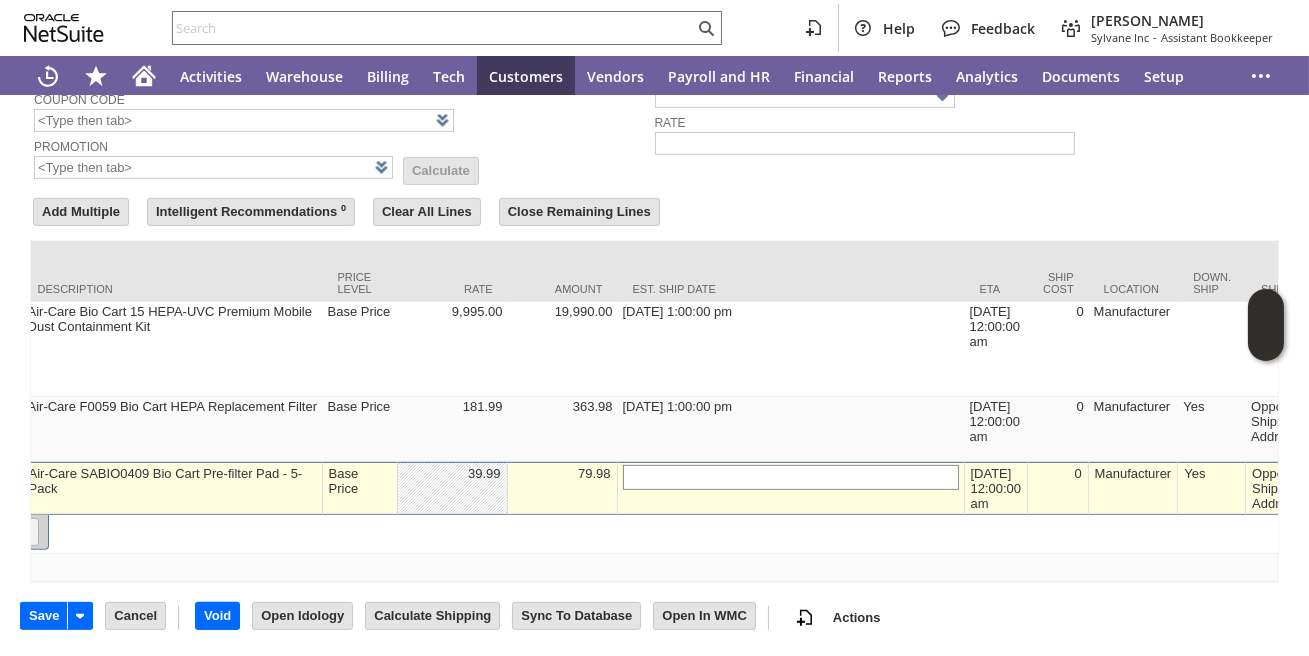 type on "Add" 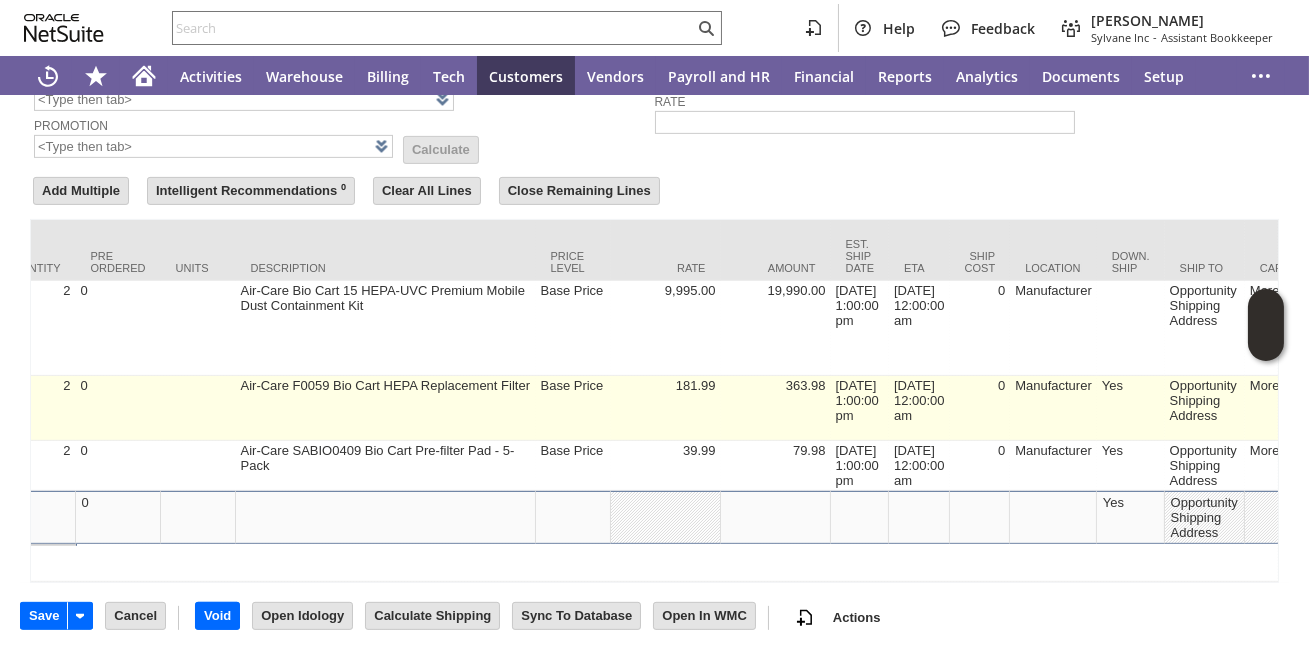 scroll, scrollTop: 0, scrollLeft: 0, axis: both 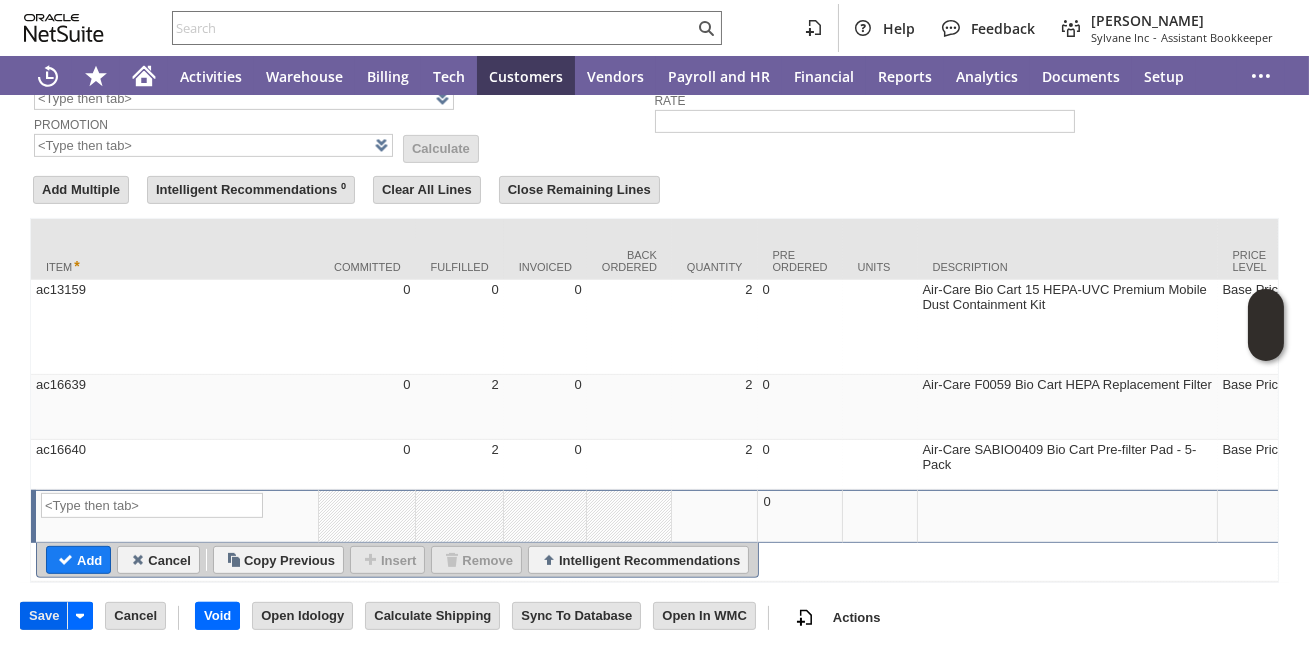 click on "Save" at bounding box center [44, 616] 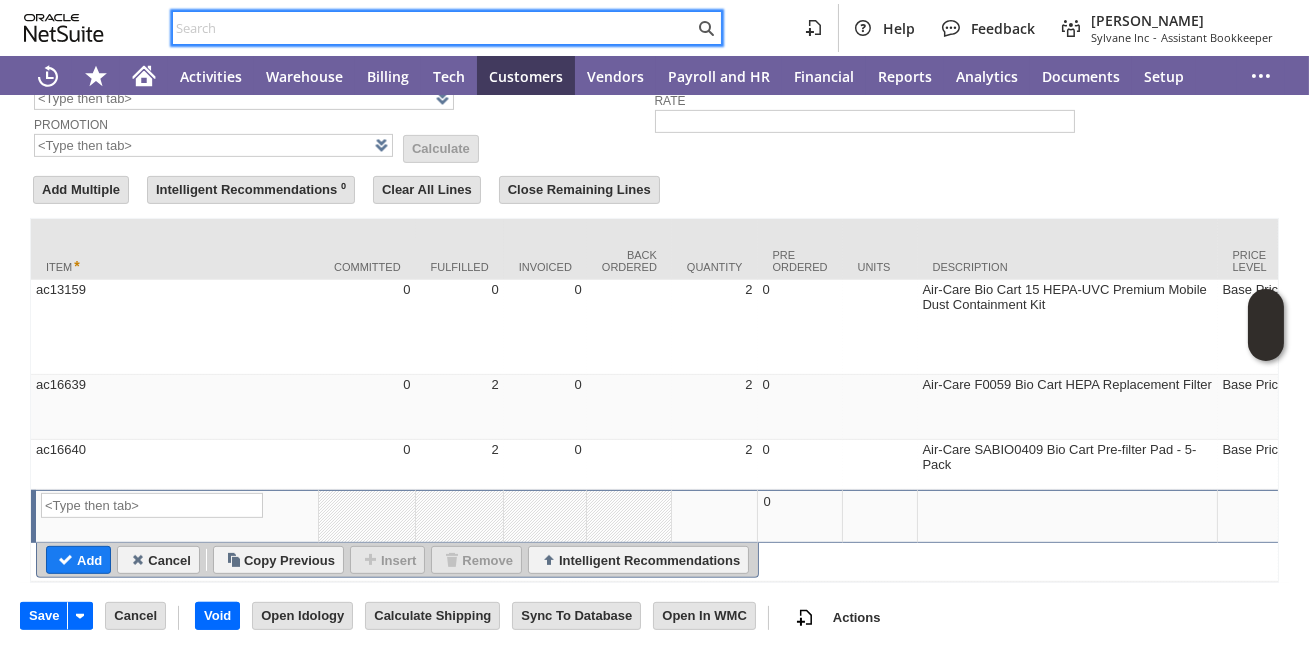 click at bounding box center [433, 28] 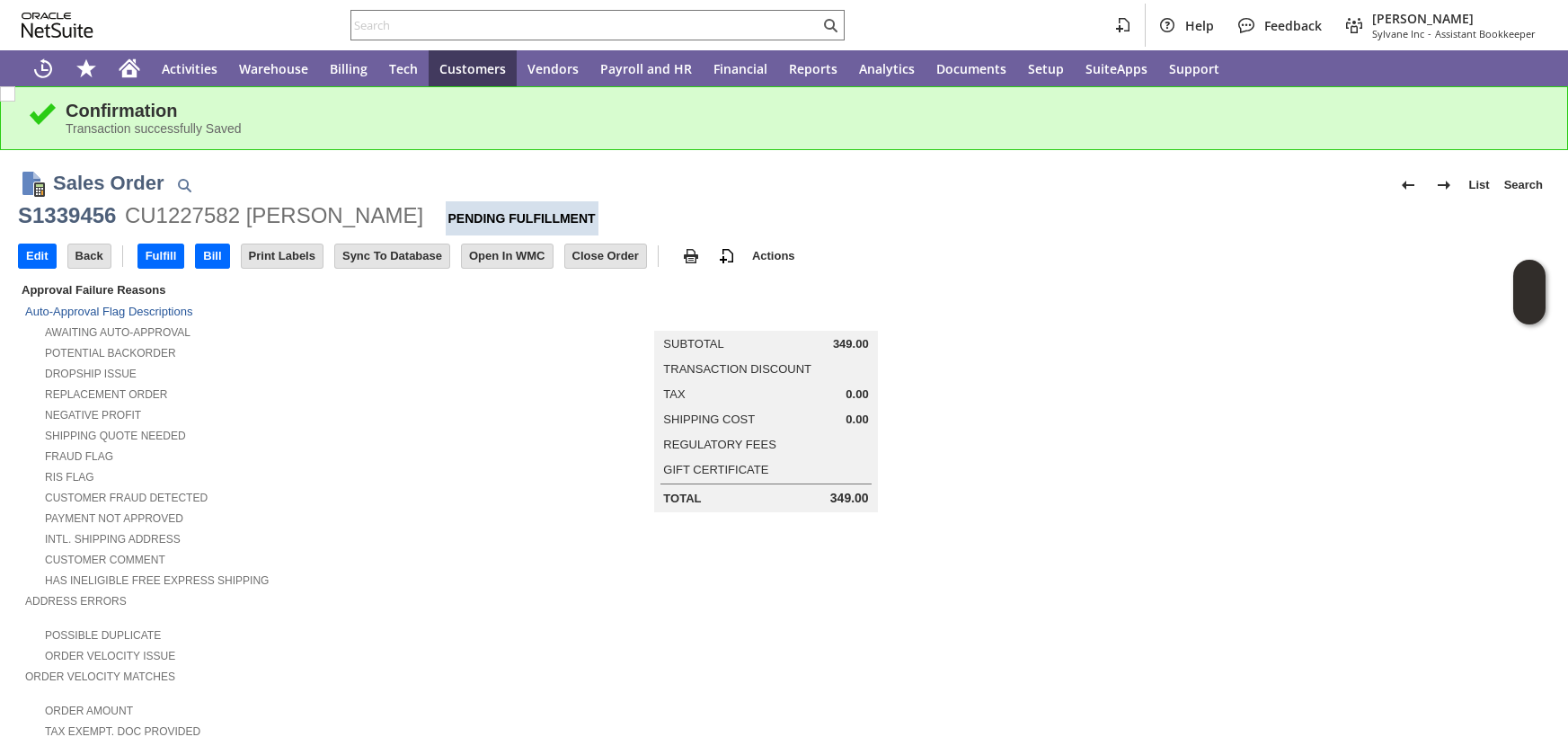 scroll, scrollTop: 0, scrollLeft: 0, axis: both 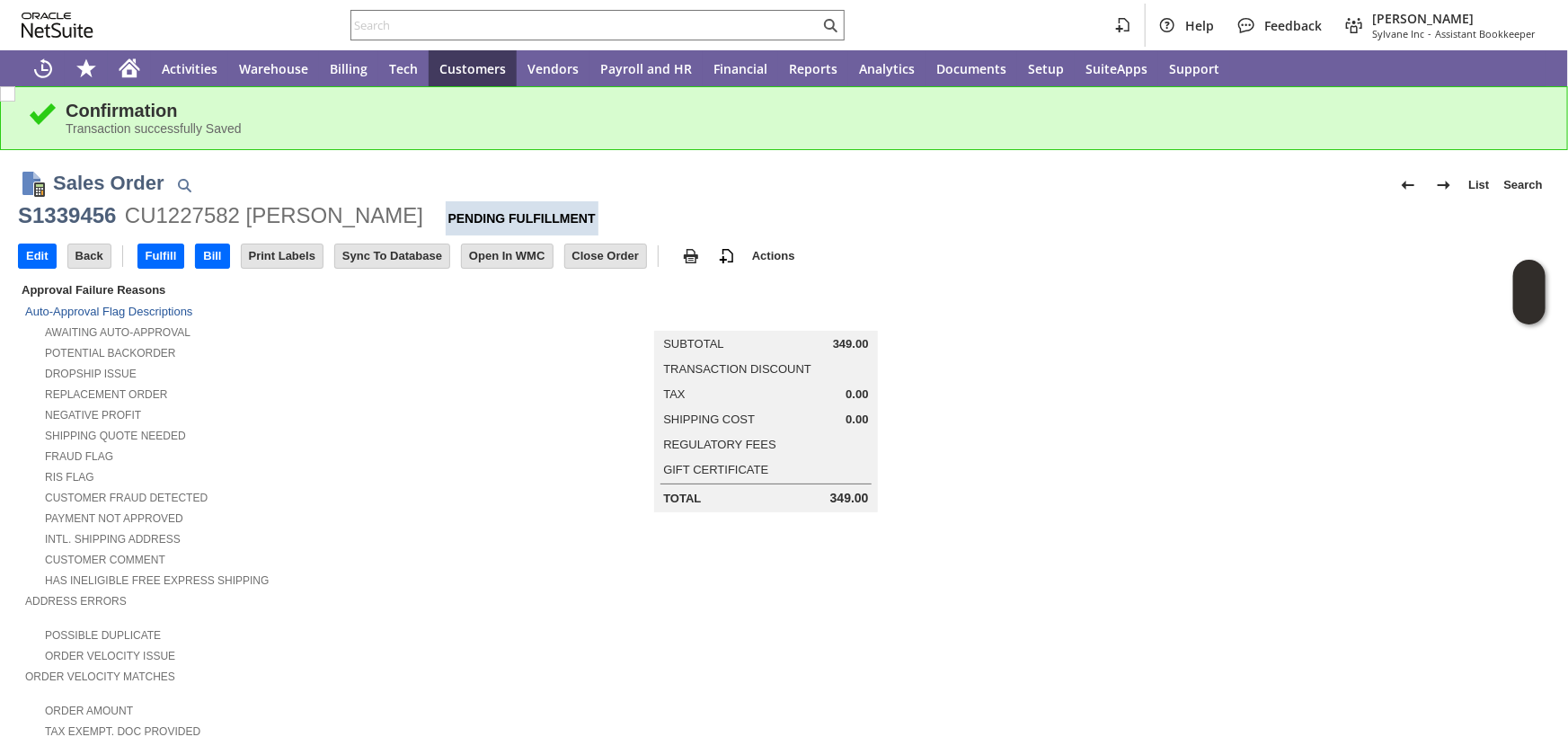 click at bounding box center (585, 25) 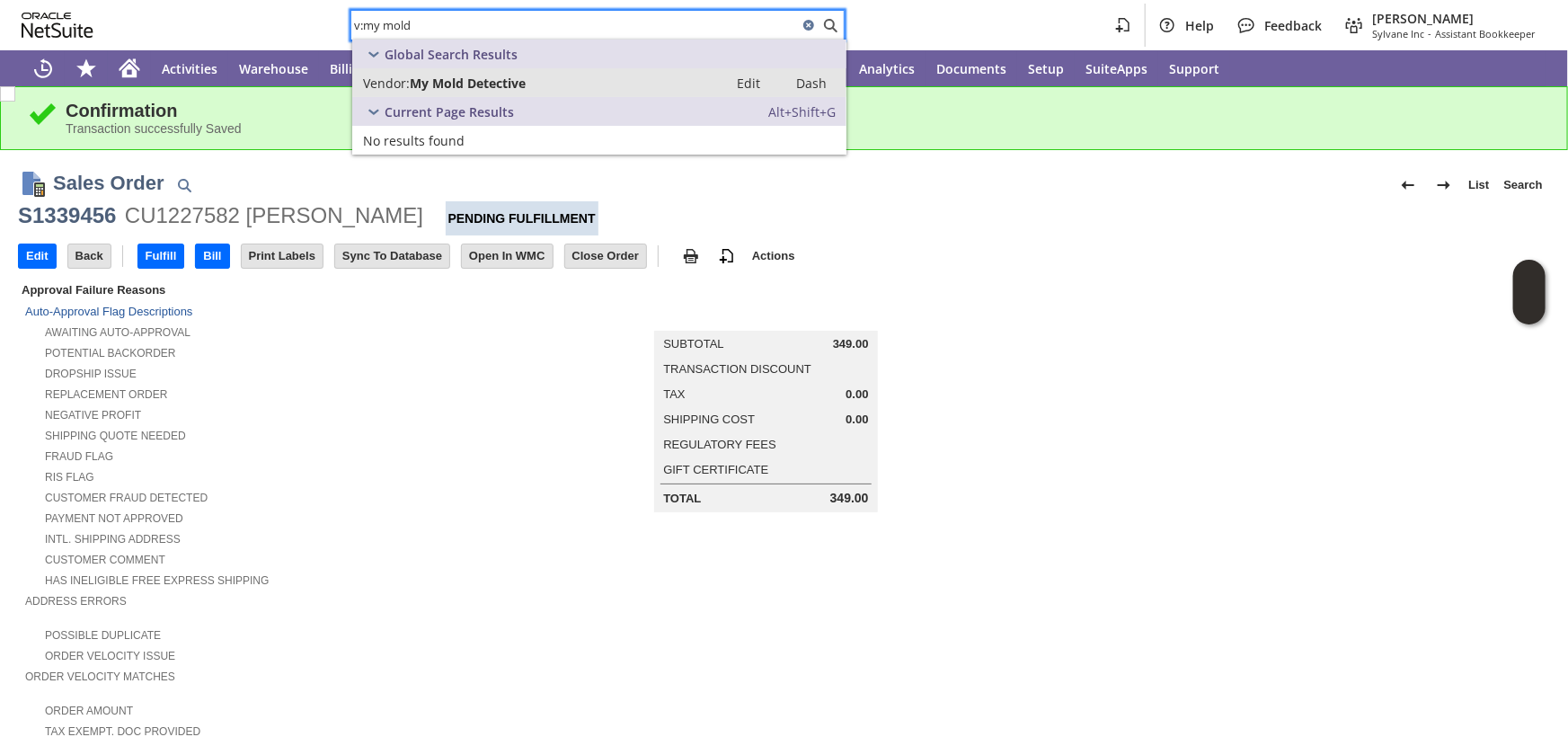 type on "v:my mold" 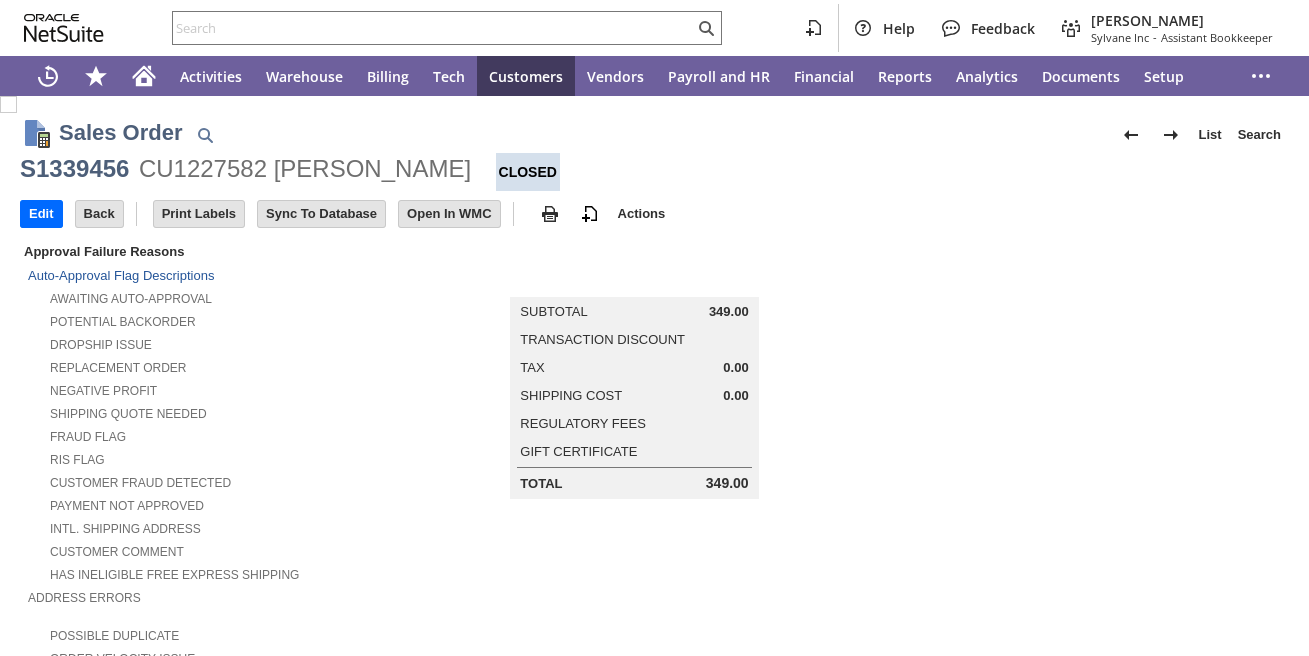 scroll, scrollTop: 0, scrollLeft: 0, axis: both 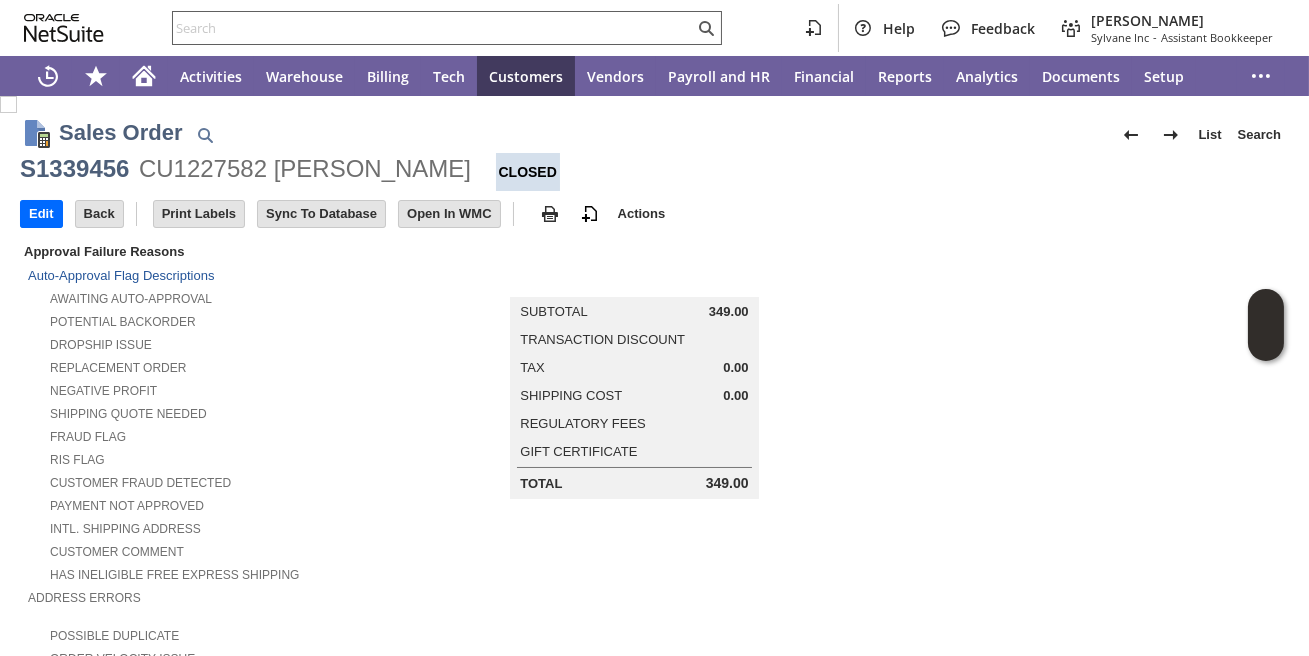 click at bounding box center [433, 28] 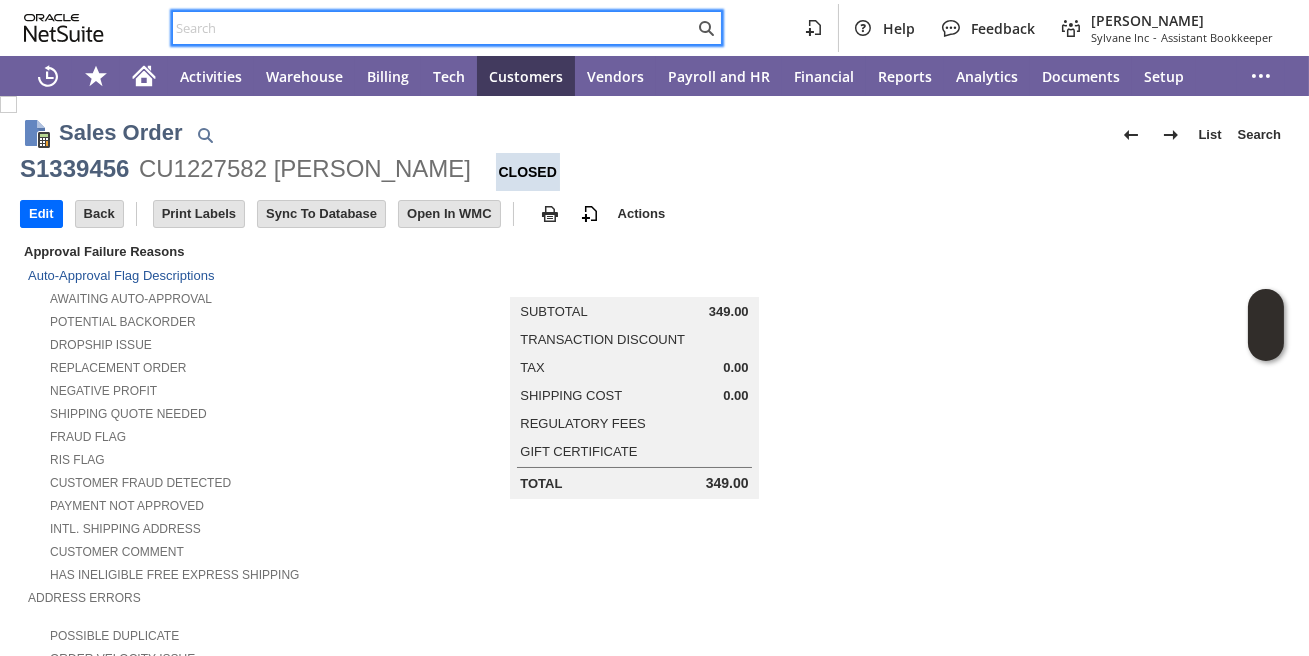 paste on "P217495" 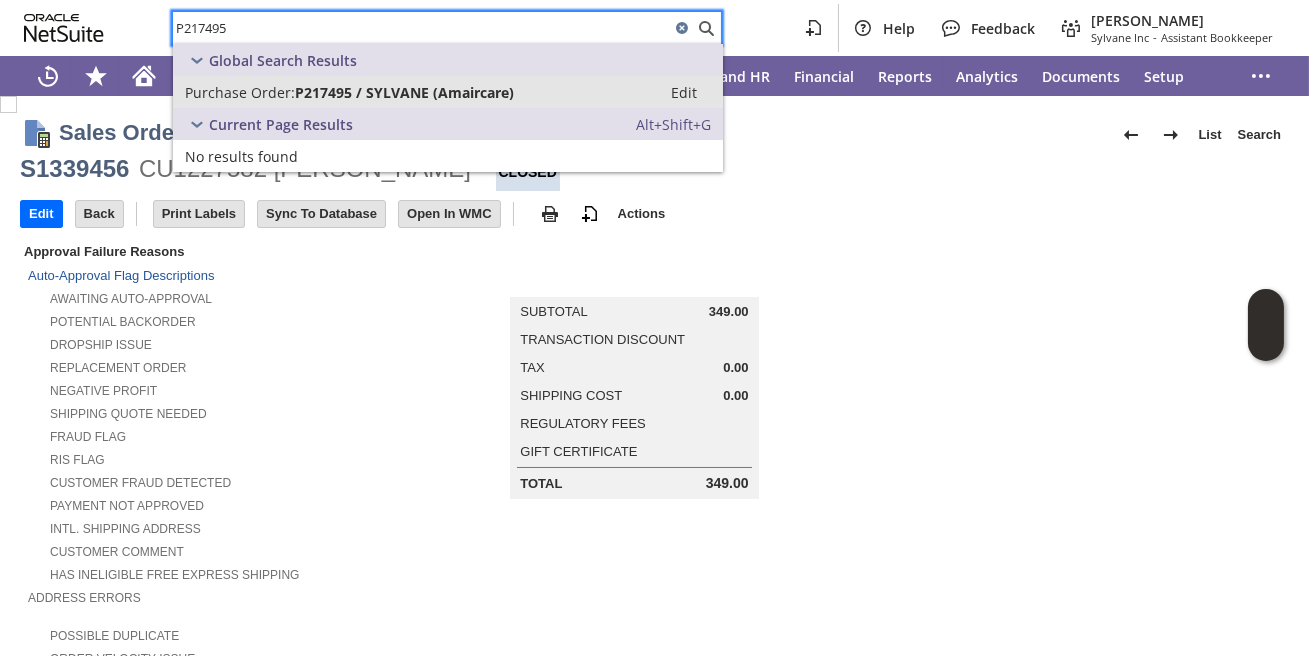 type on "P217495" 